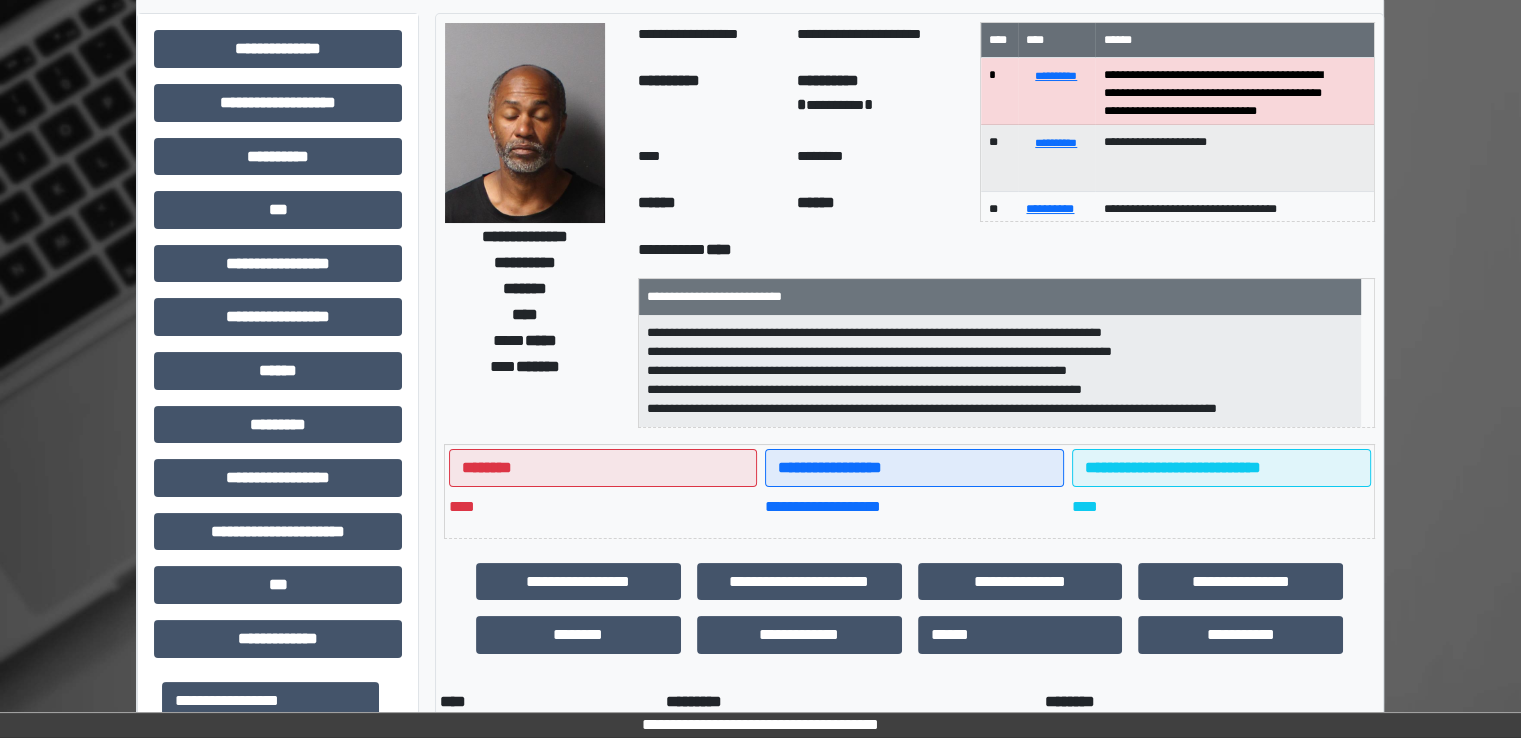 scroll, scrollTop: 0, scrollLeft: 0, axis: both 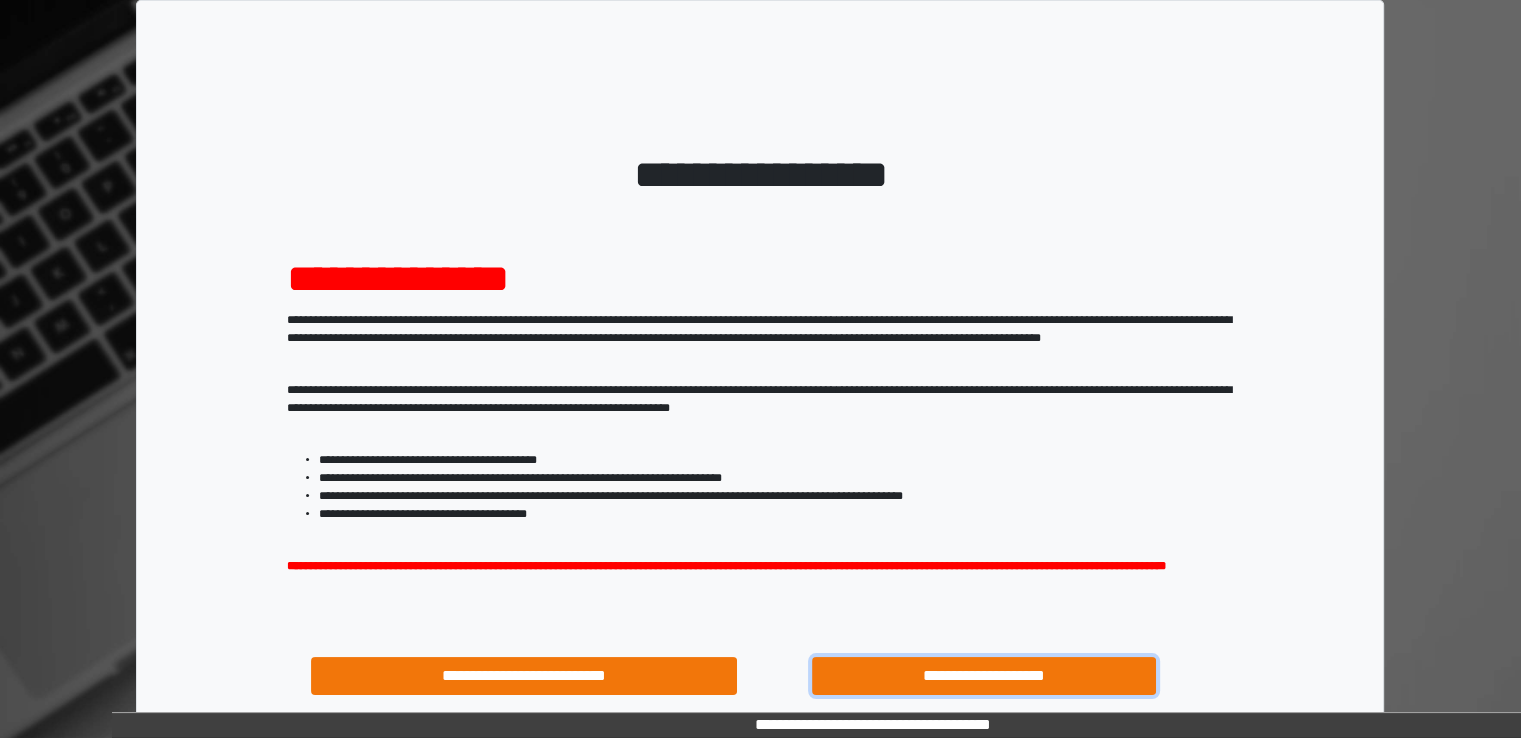 click on "**********" at bounding box center (984, 676) 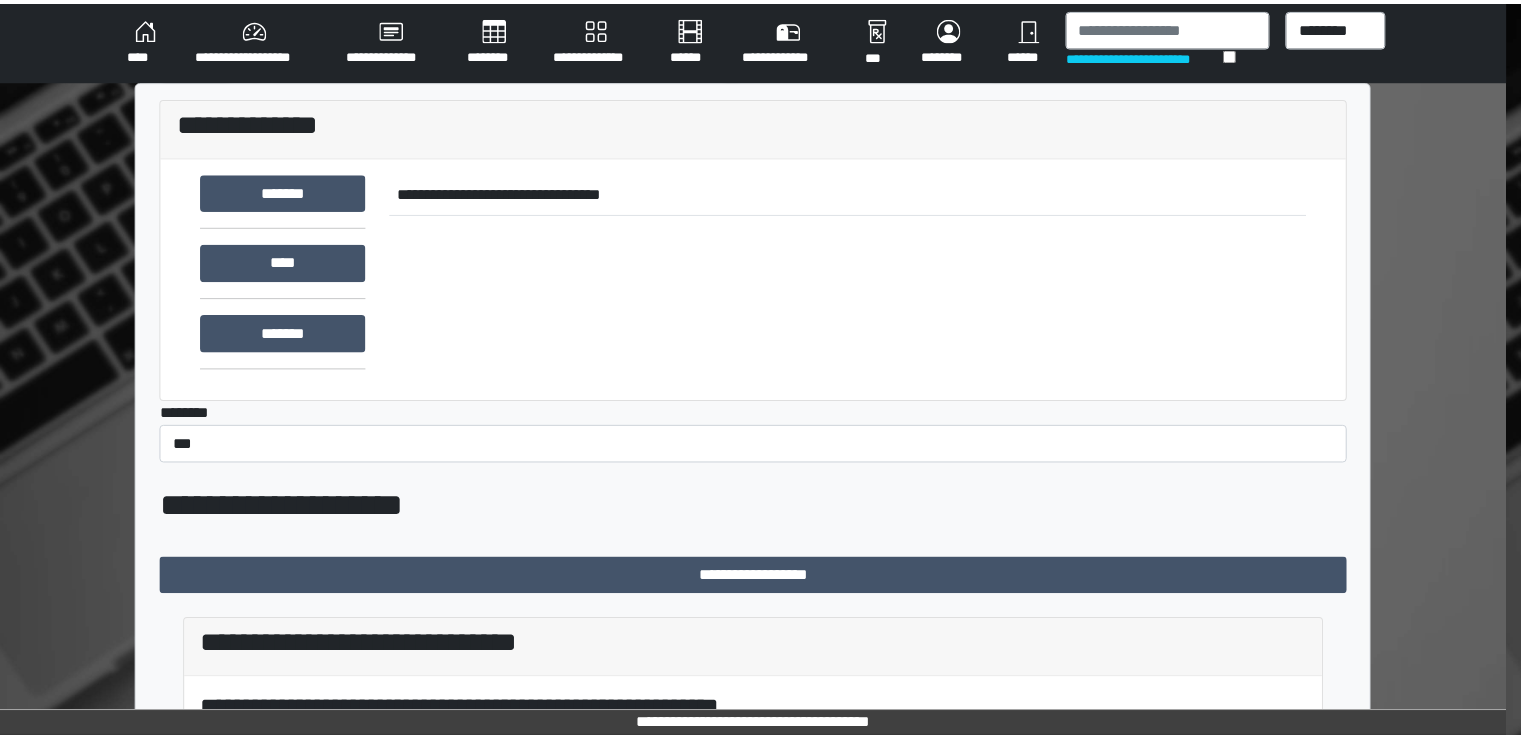 scroll, scrollTop: 0, scrollLeft: 0, axis: both 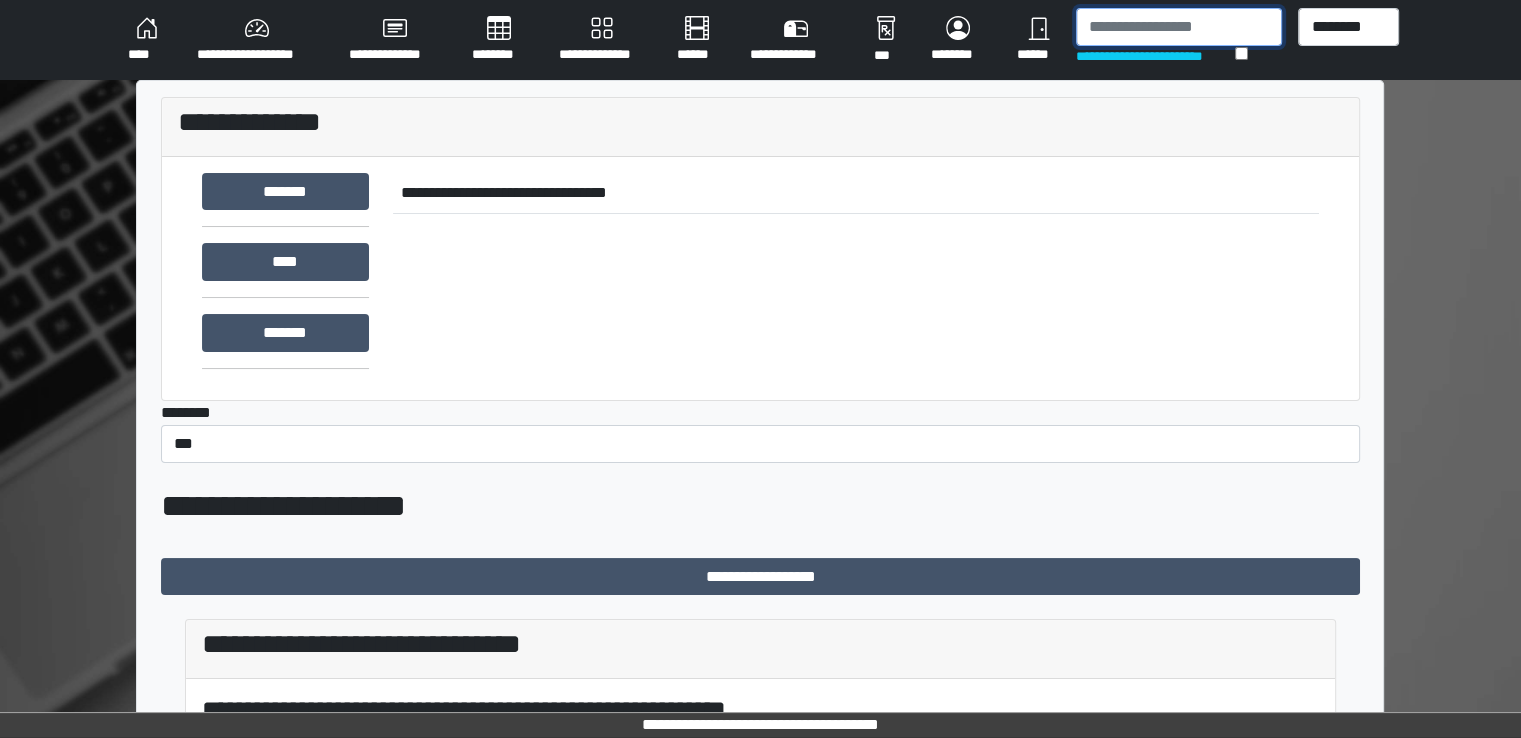 click at bounding box center [1179, 27] 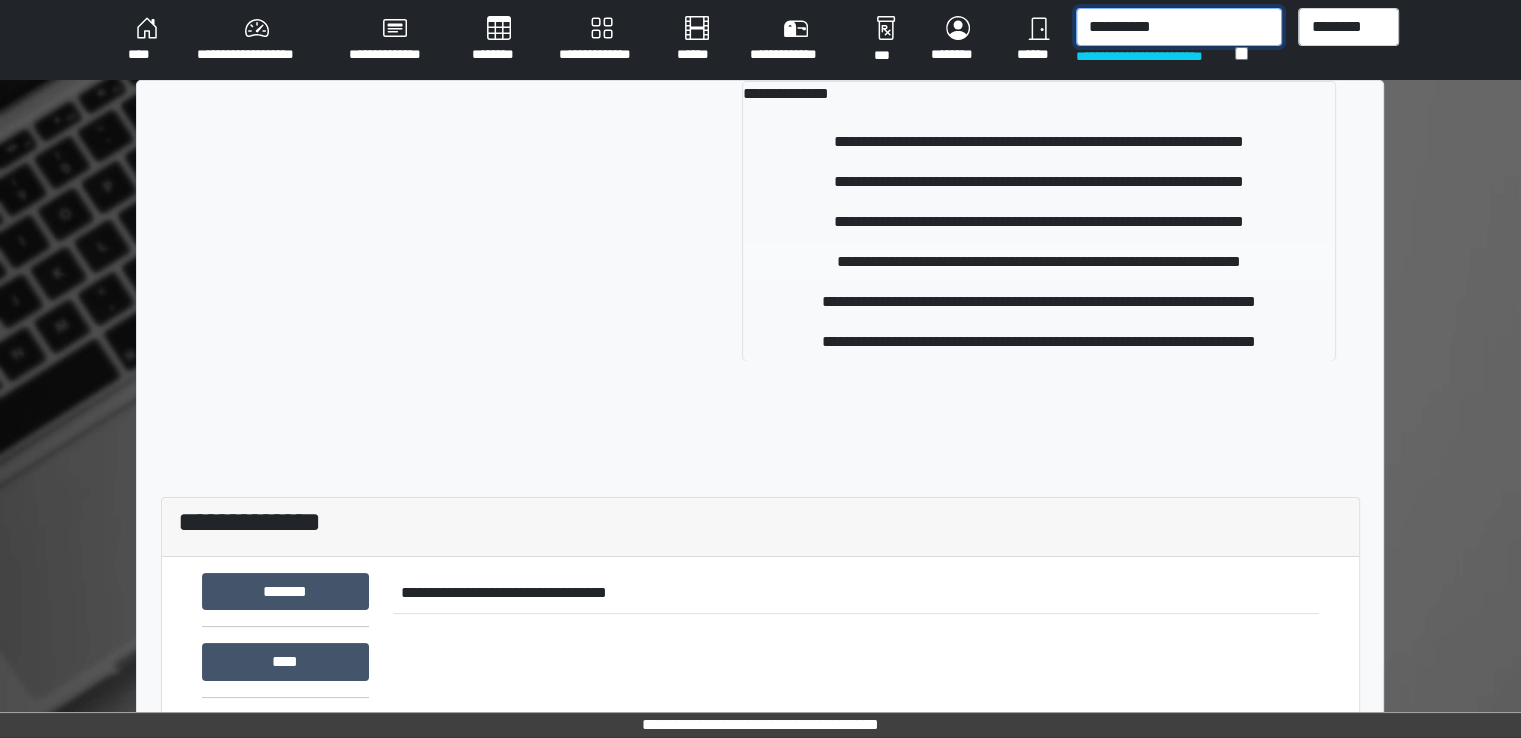 type on "**********" 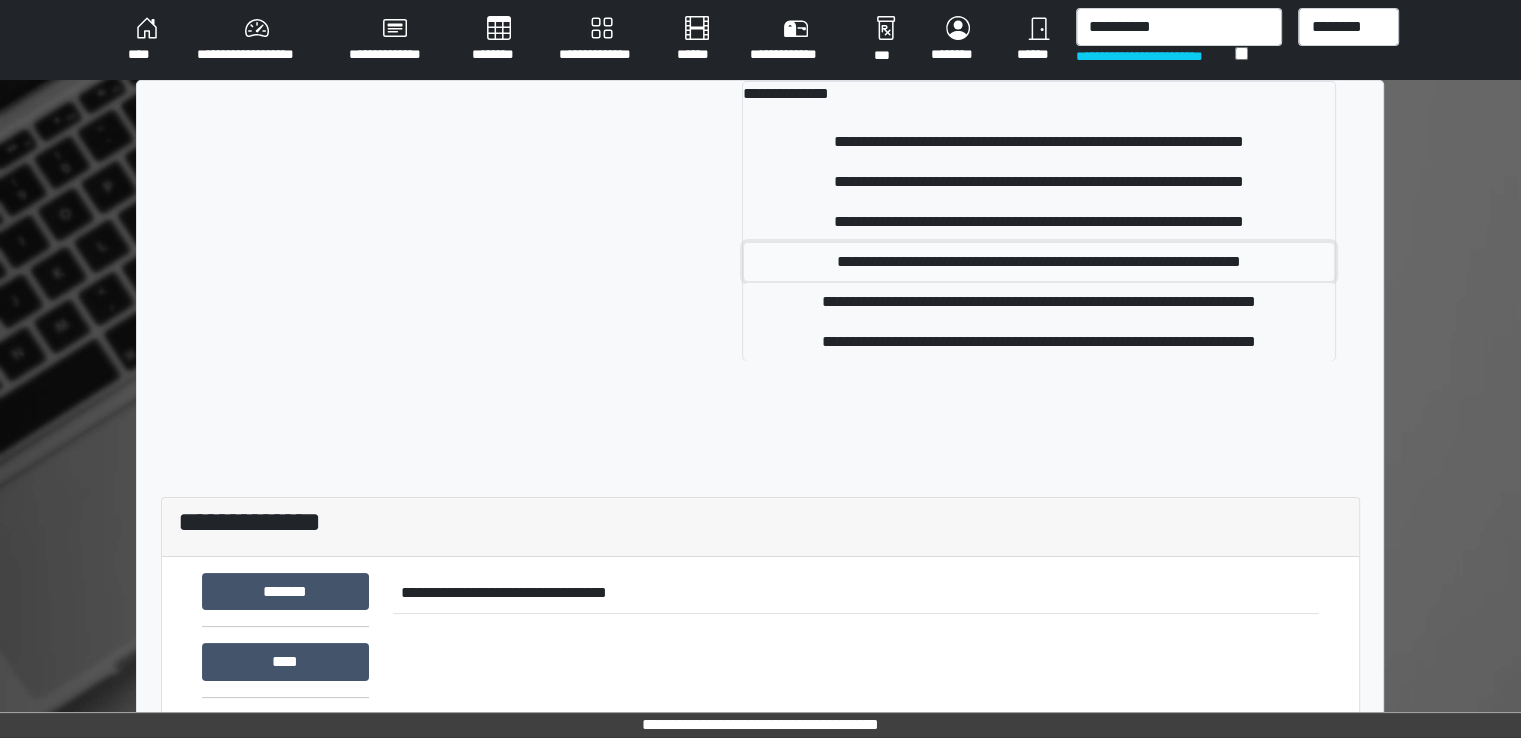click on "**********" at bounding box center (1038, 262) 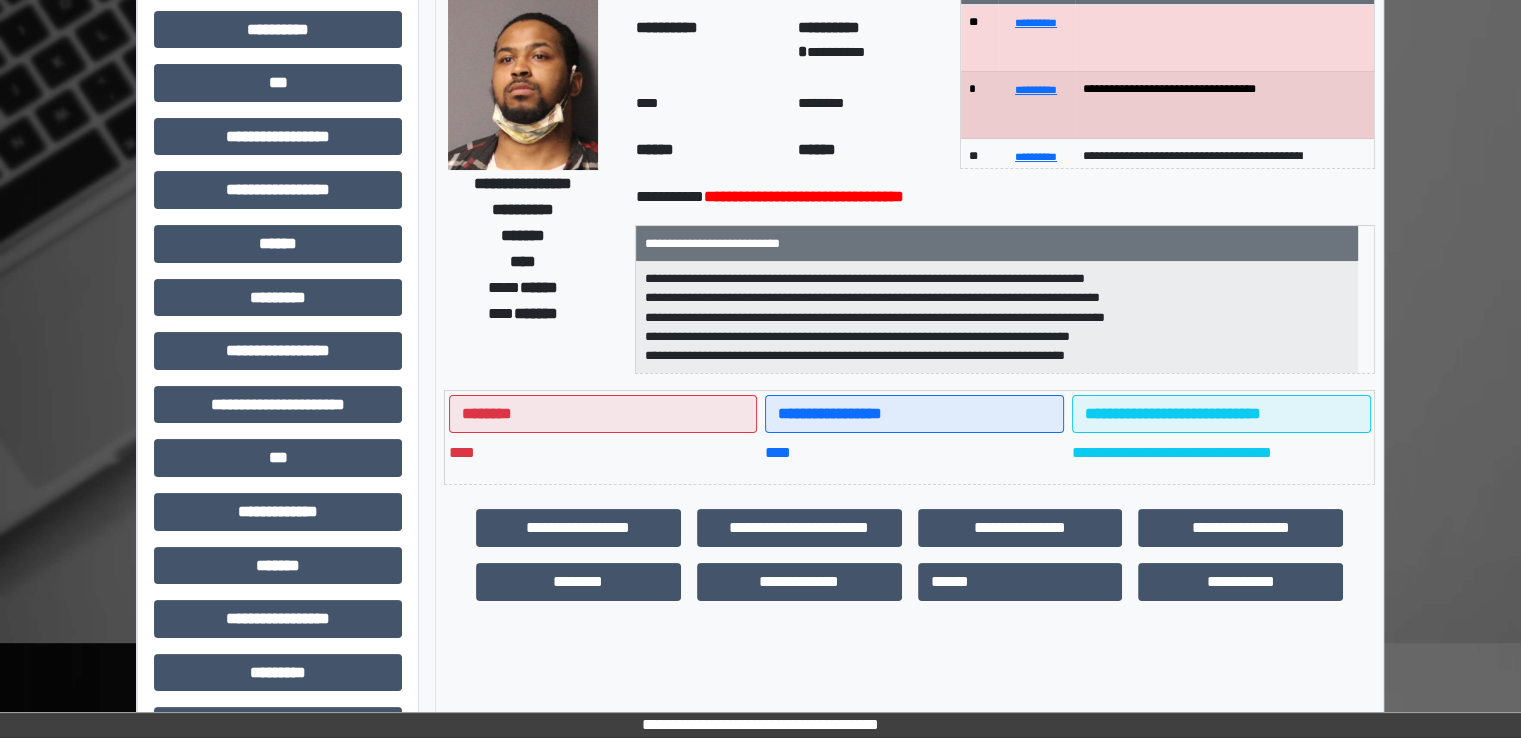 scroll, scrollTop: 212, scrollLeft: 0, axis: vertical 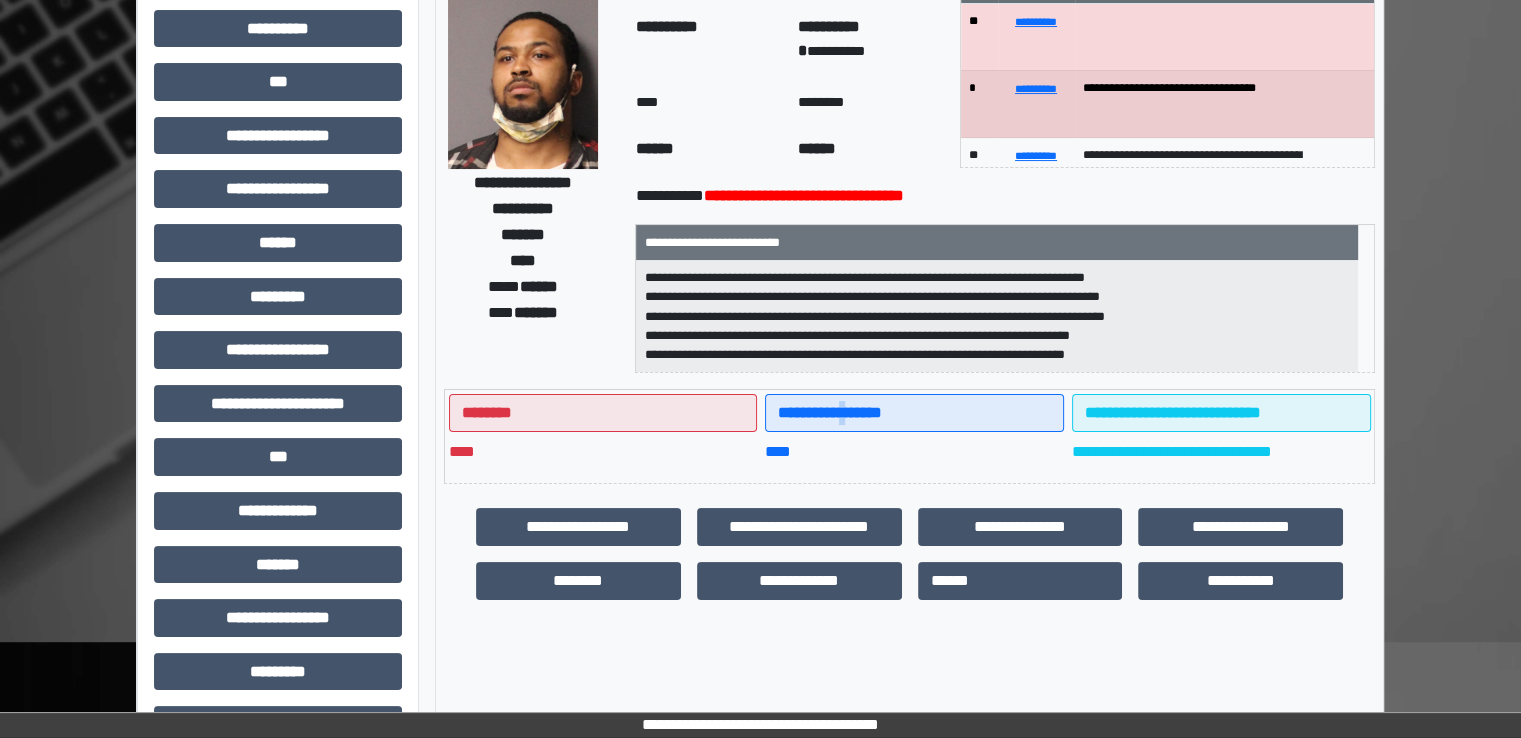 click on "**********" at bounding box center (830, 412) 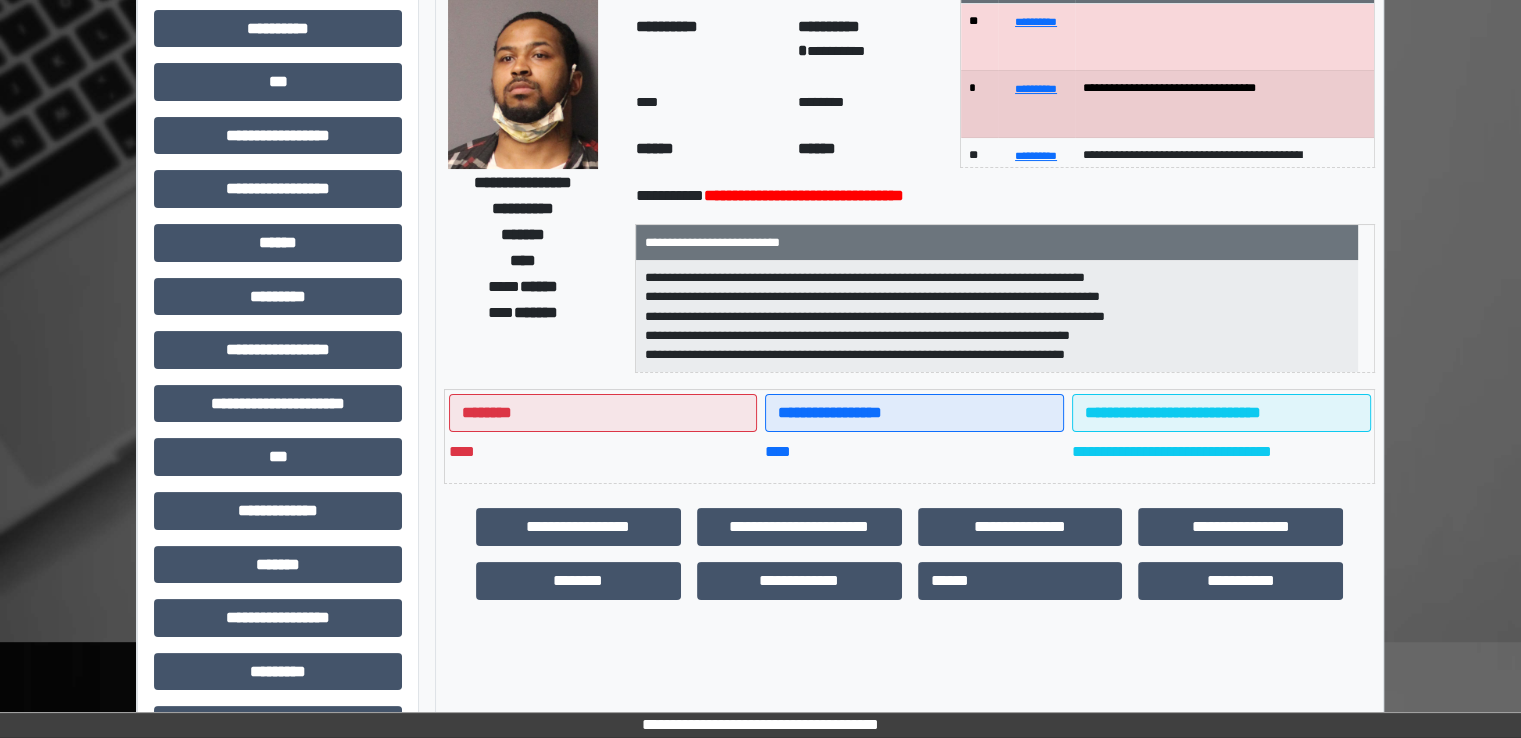 click on "**********" at bounding box center [996, 316] 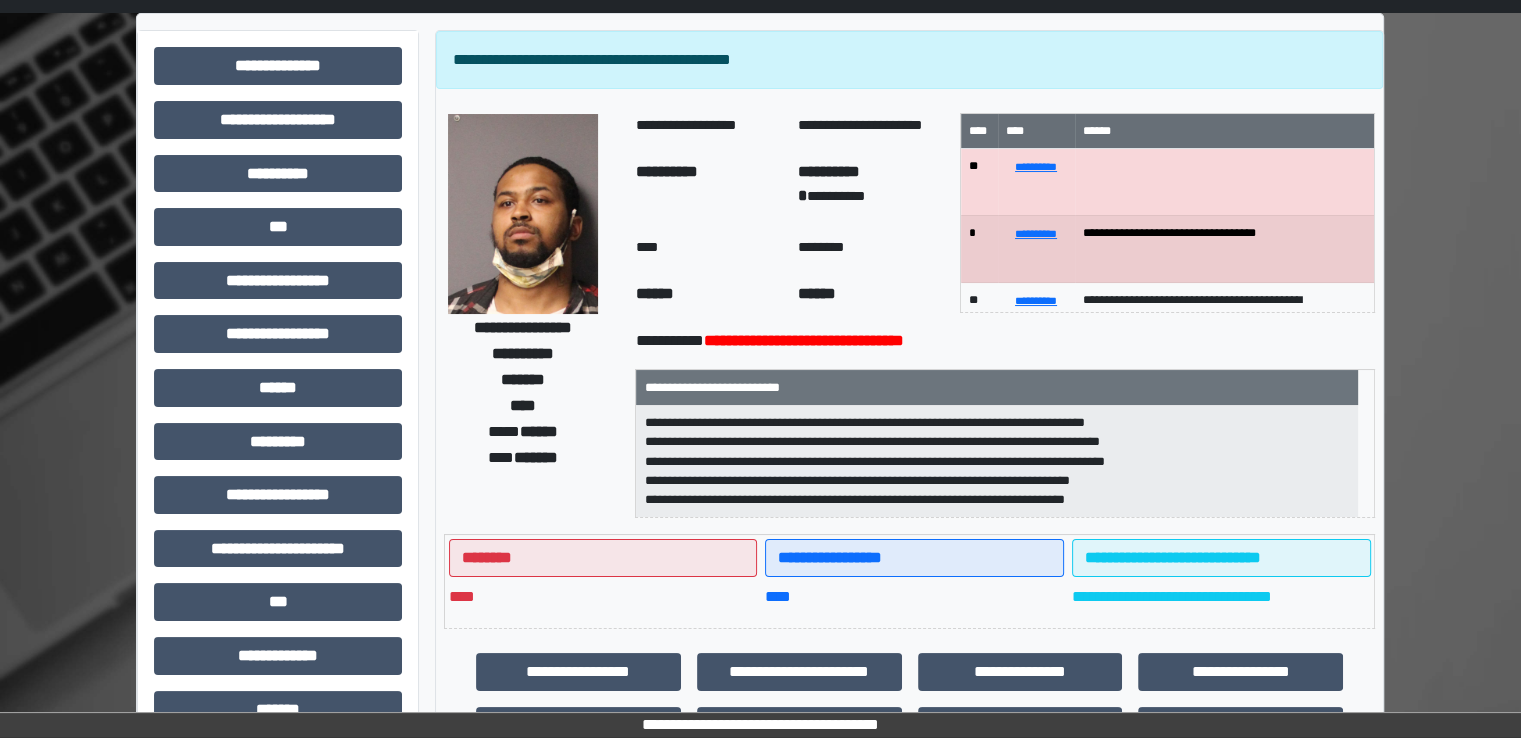 scroll, scrollTop: 0, scrollLeft: 0, axis: both 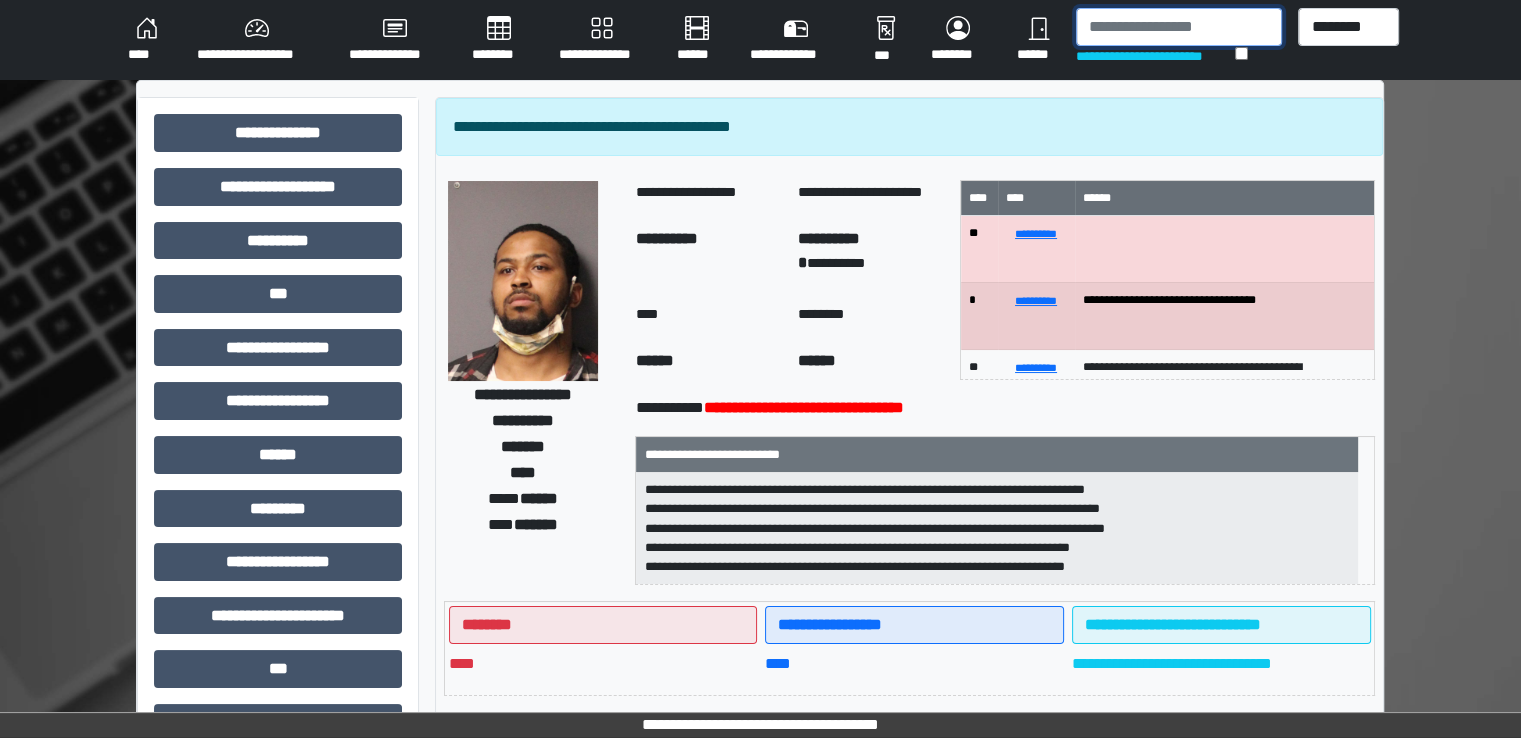 drag, startPoint x: 1204, startPoint y: 21, endPoint x: 1329, endPoint y: 29, distance: 125.25574 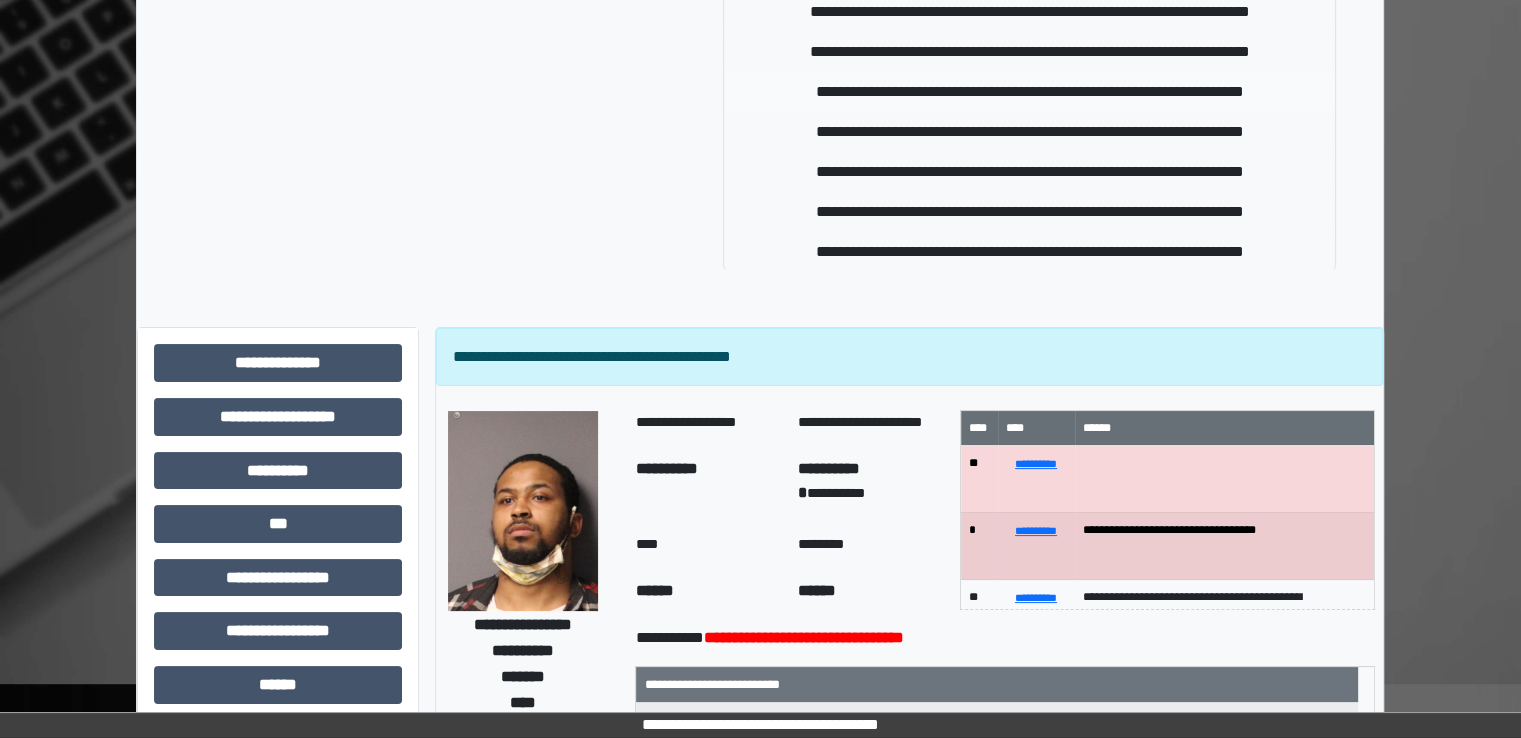 scroll, scrollTop: 0, scrollLeft: 0, axis: both 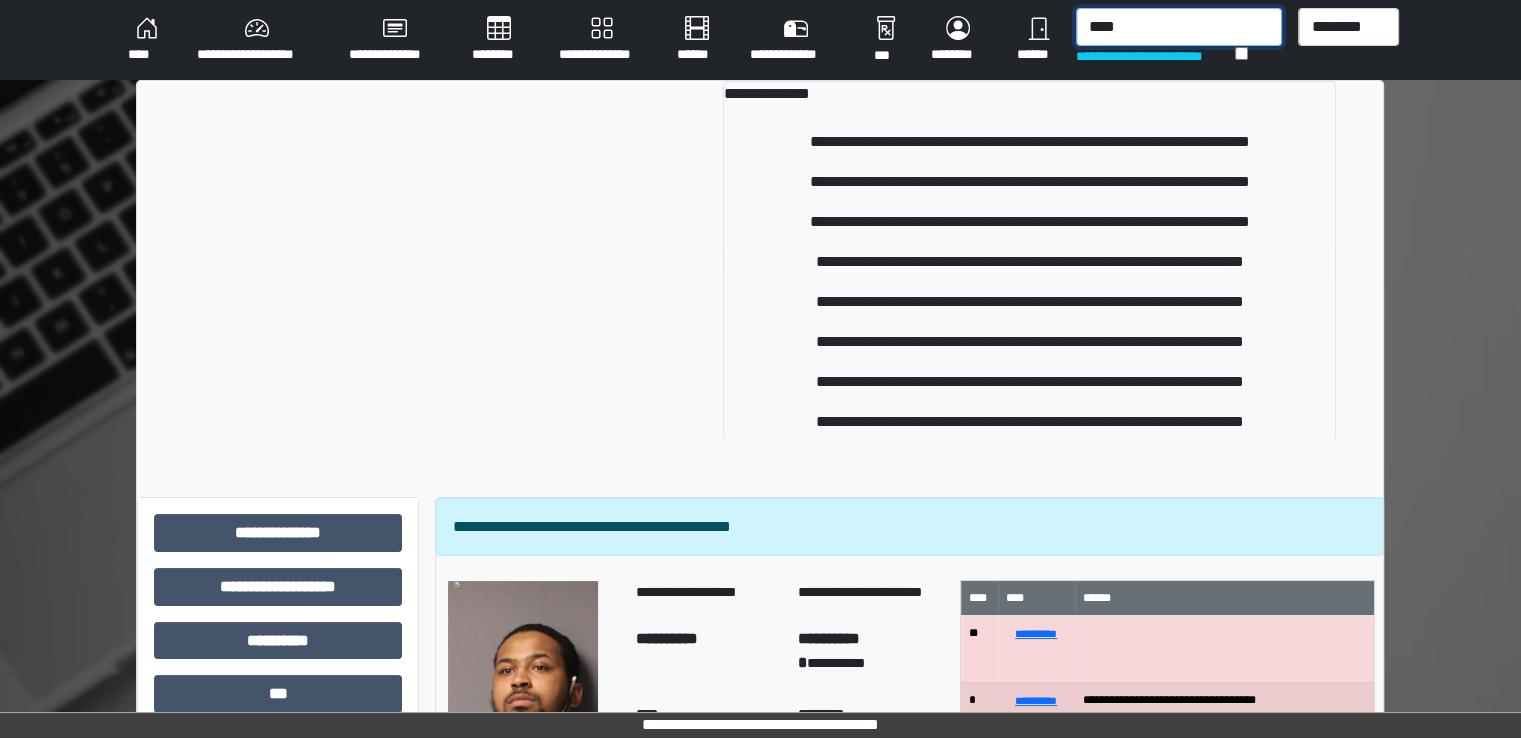 type on "****" 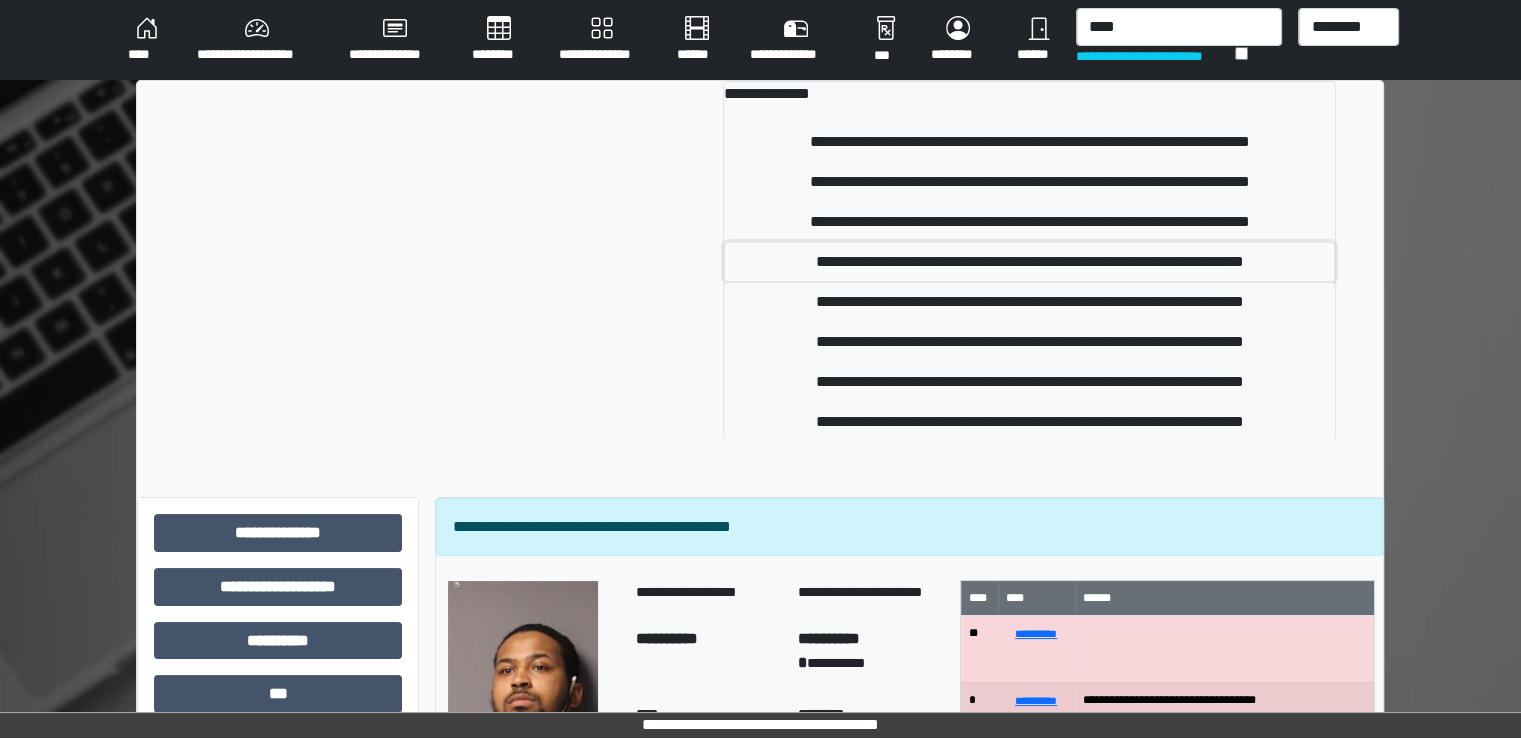 click on "**********" at bounding box center (1029, 262) 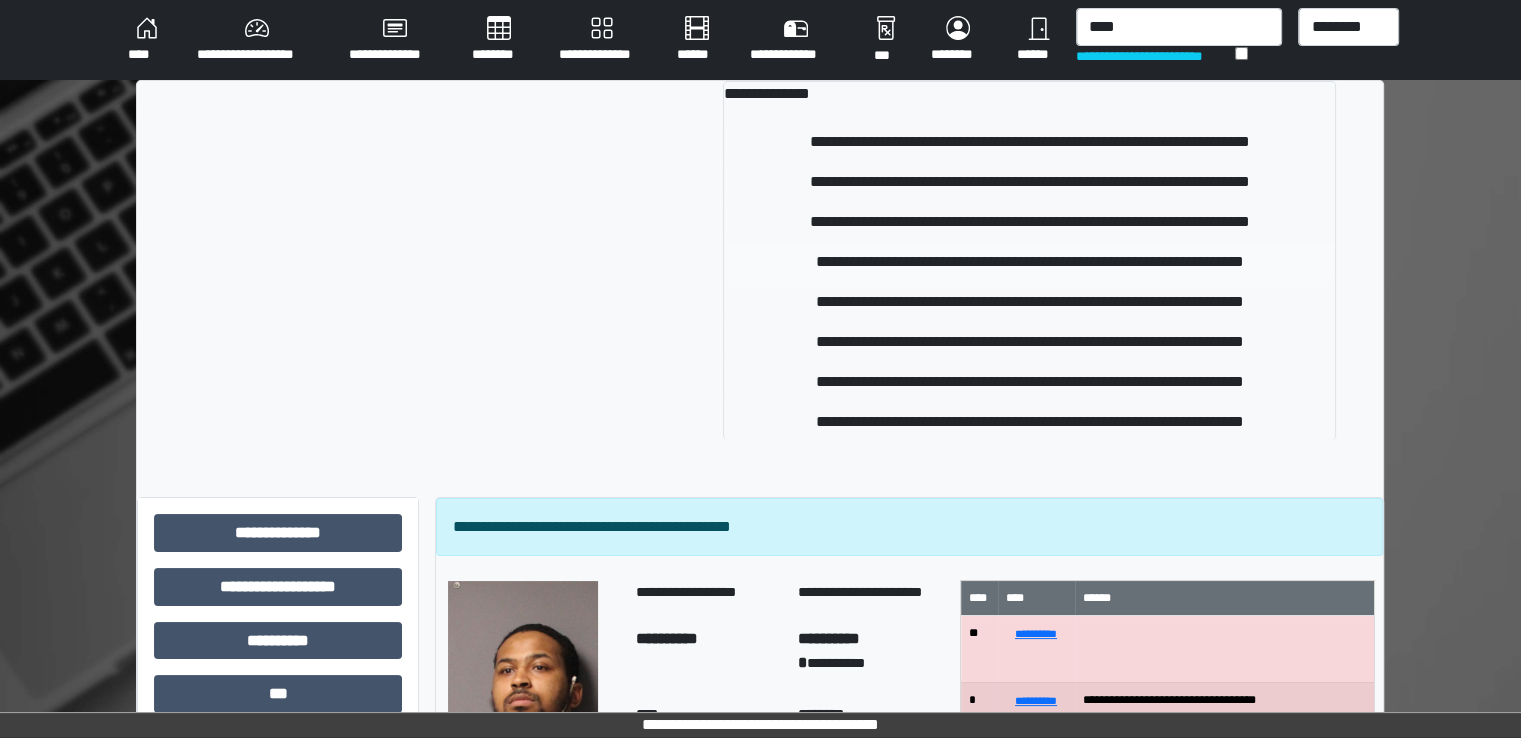 type 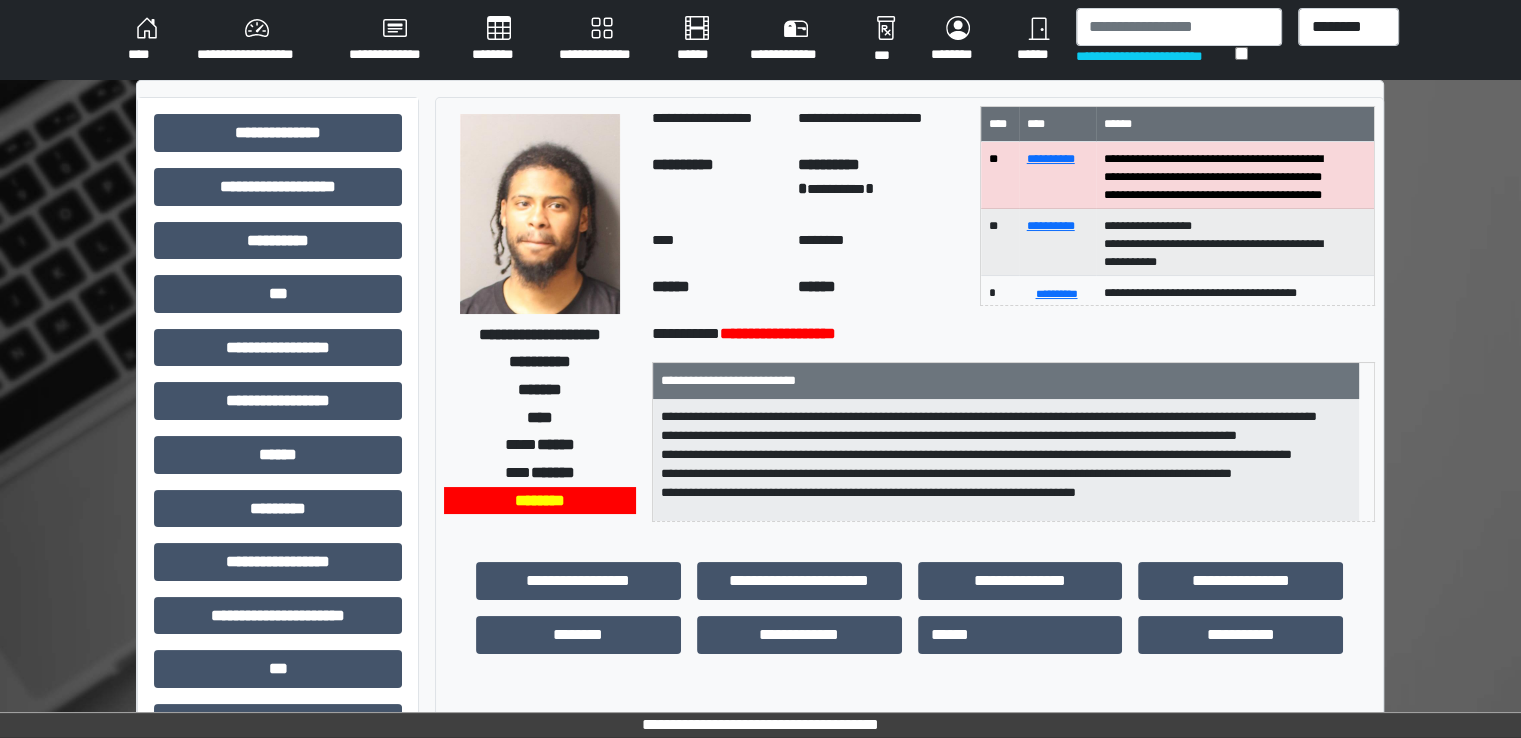 scroll, scrollTop: 44, scrollLeft: 0, axis: vertical 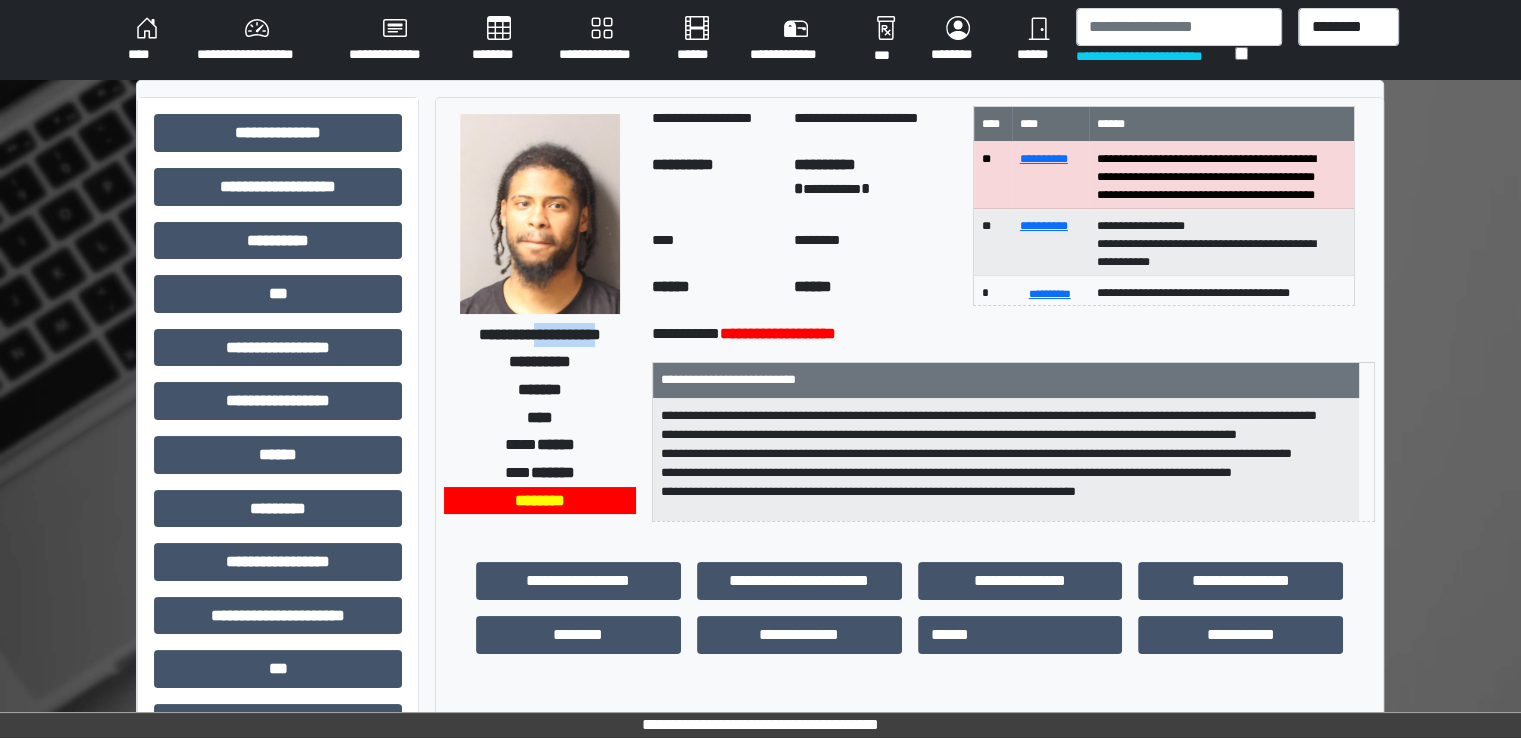 drag, startPoint x: 567, startPoint y: 329, endPoint x: 562, endPoint y: 339, distance: 11.18034 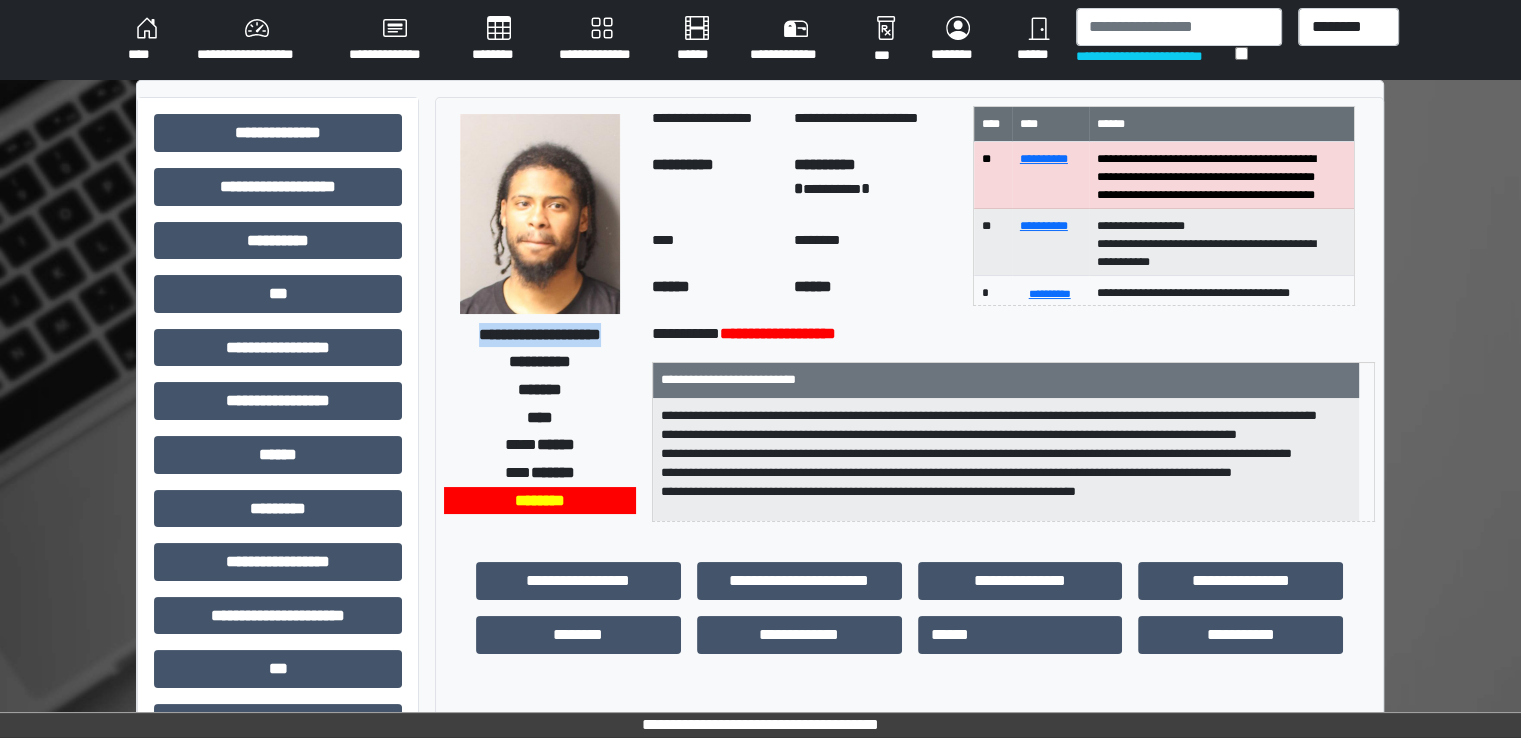 drag, startPoint x: 572, startPoint y: 352, endPoint x: 471, endPoint y: 328, distance: 103.81233 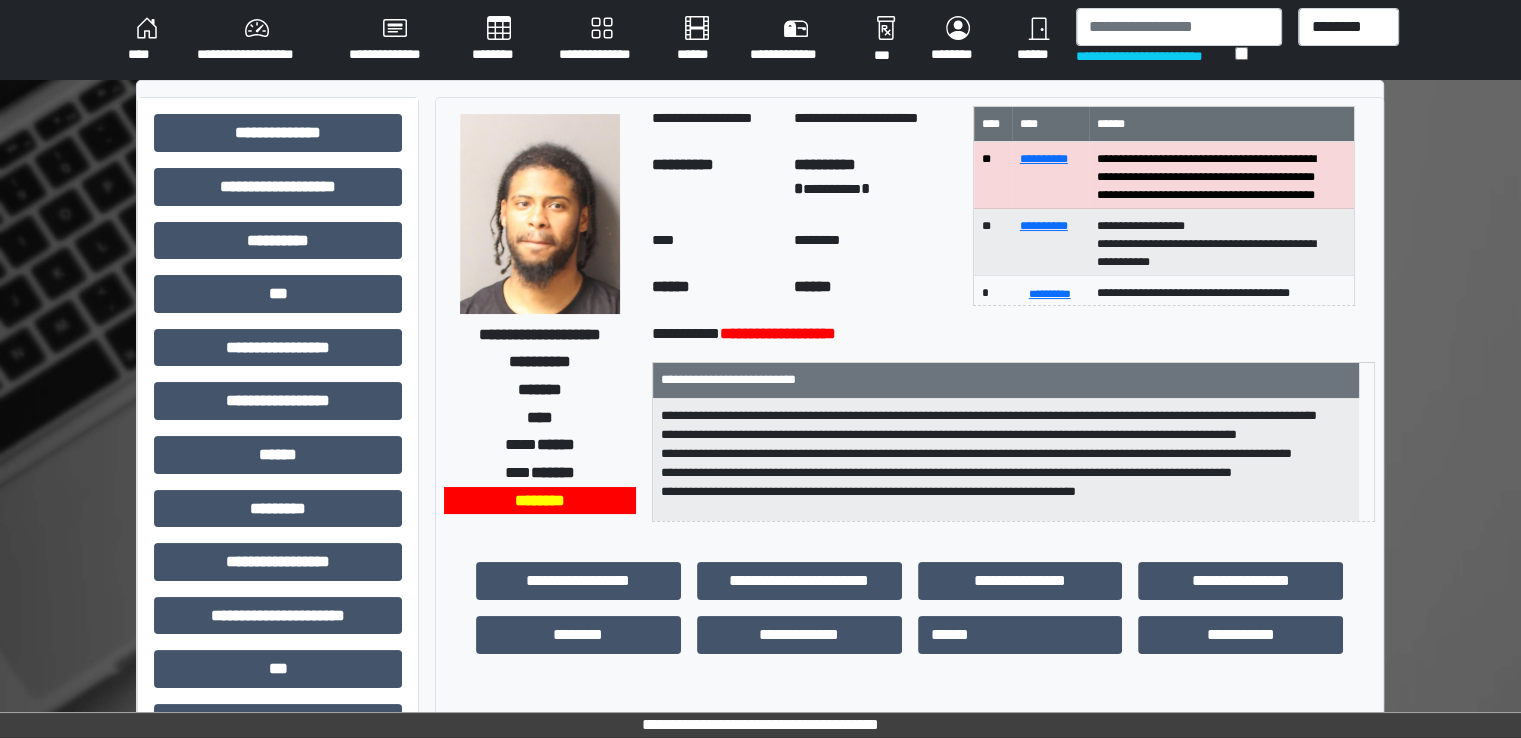 drag, startPoint x: 747, startPoint y: 422, endPoint x: 730, endPoint y: 441, distance: 25.495098 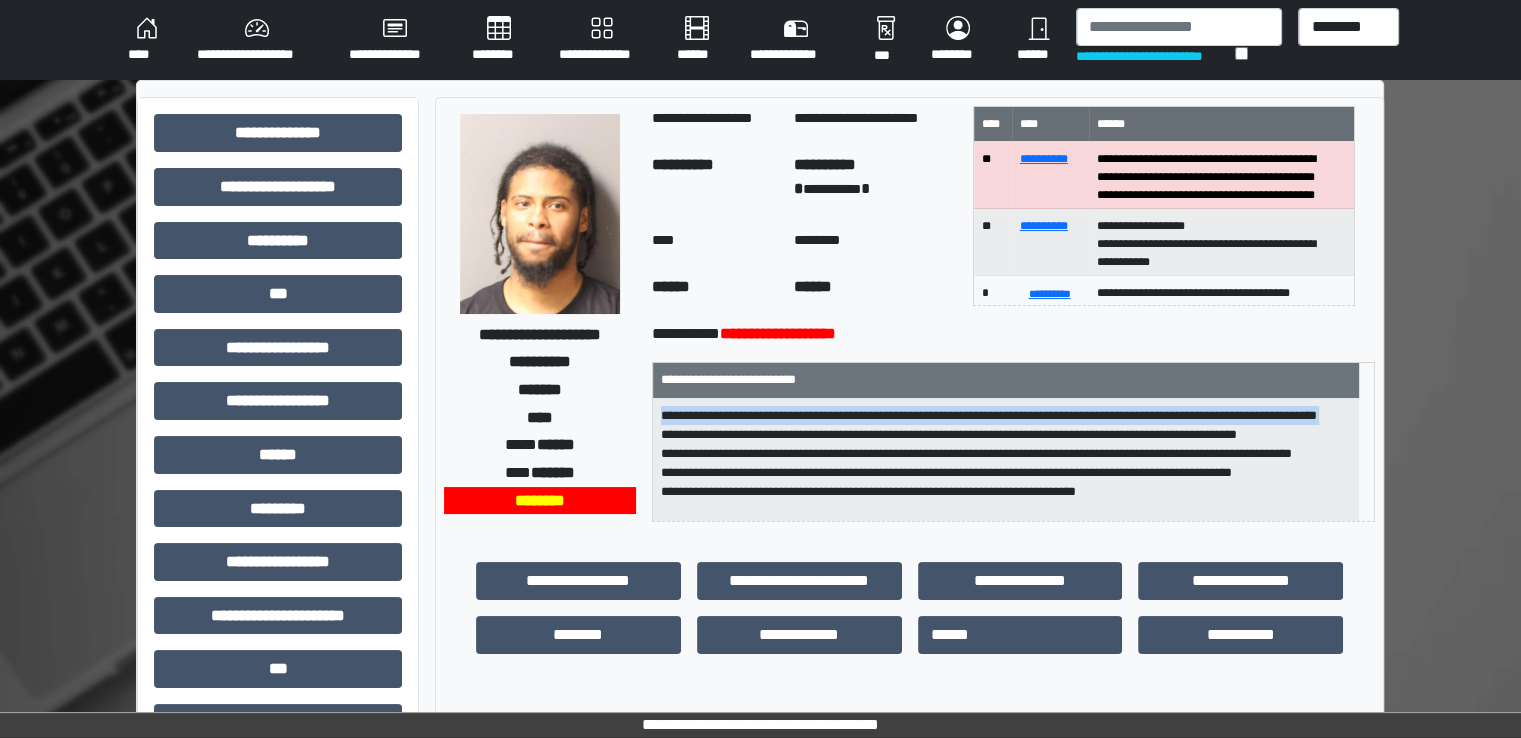 click on "**********" at bounding box center [1006, 460] 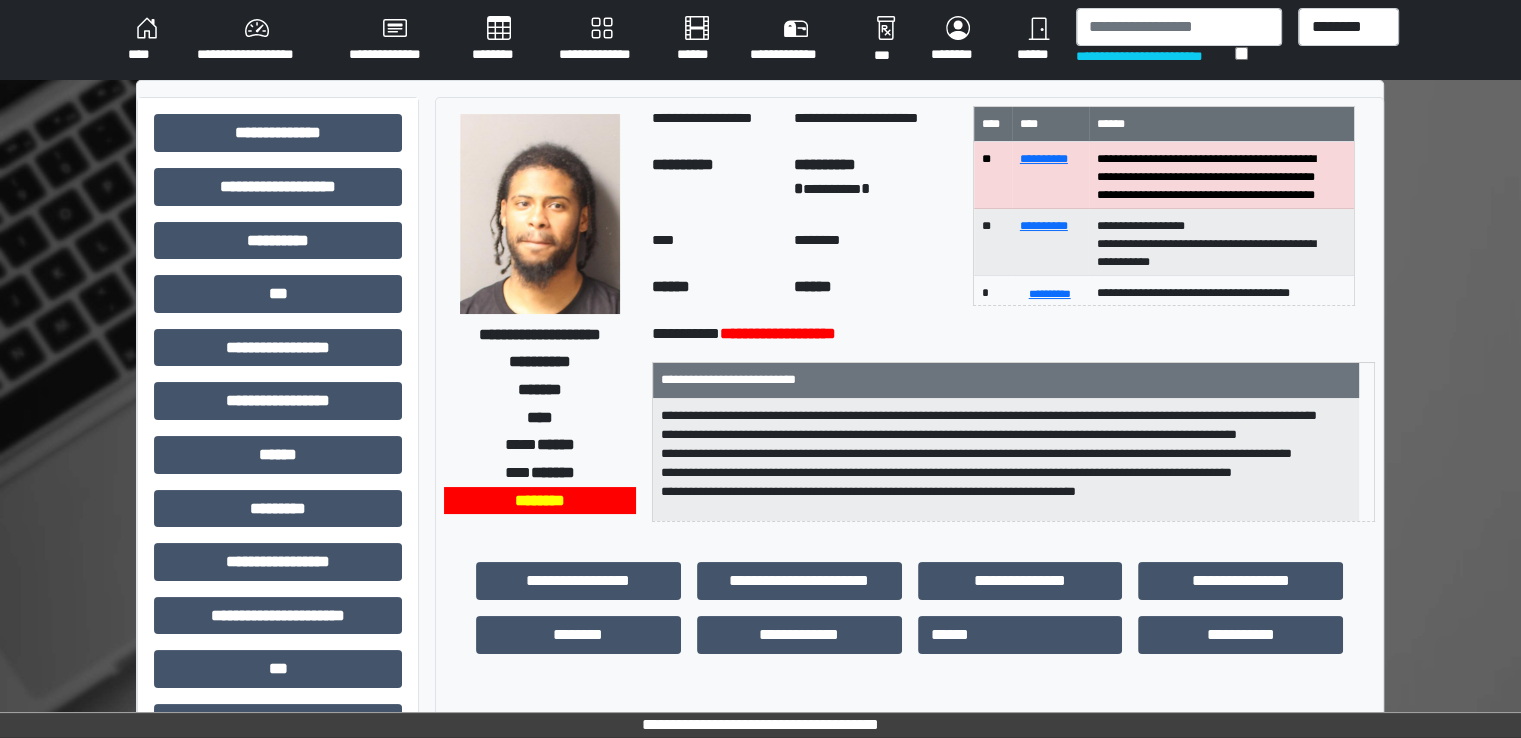 click on "**********" at bounding box center [1006, 460] 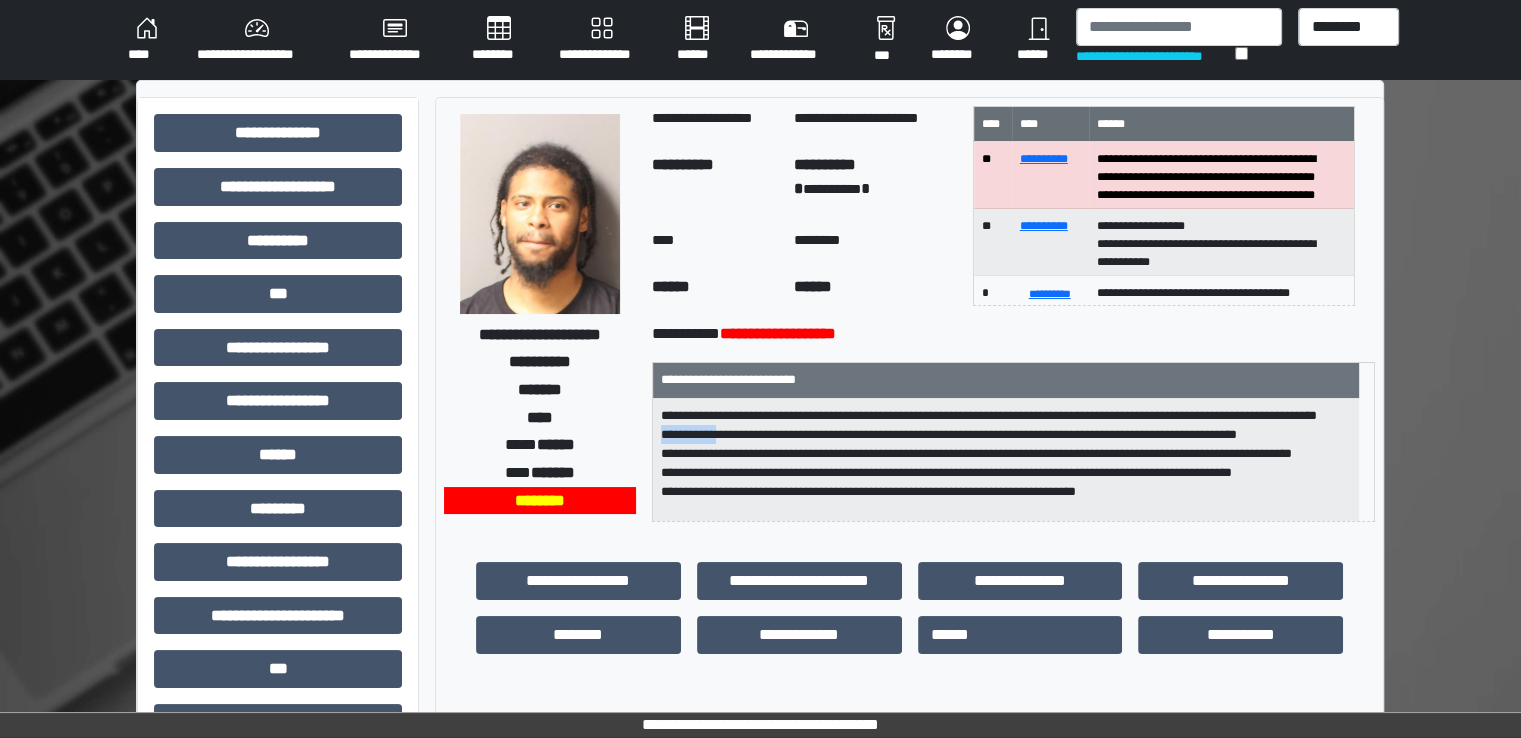 click on "**********" at bounding box center [1006, 460] 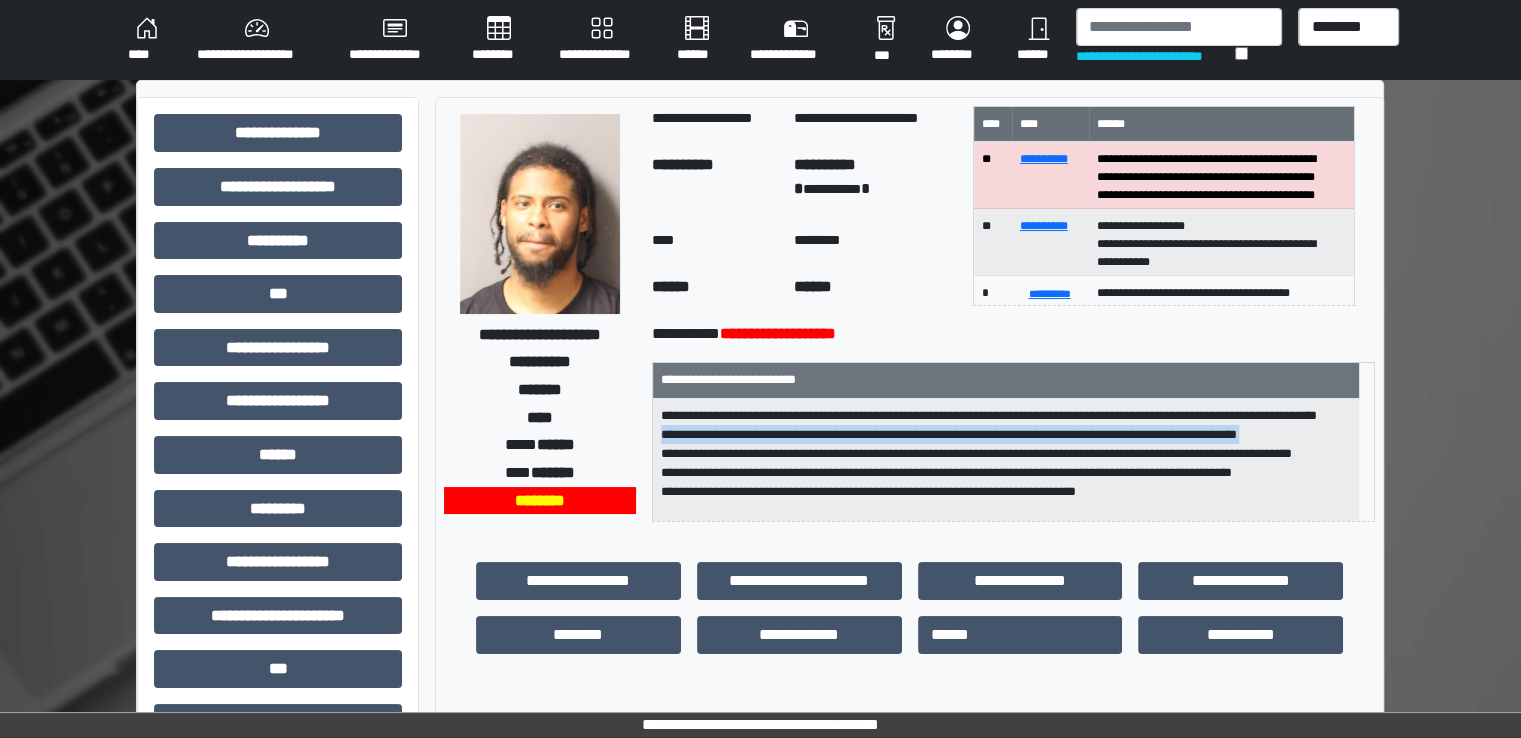 click on "**********" at bounding box center [1006, 460] 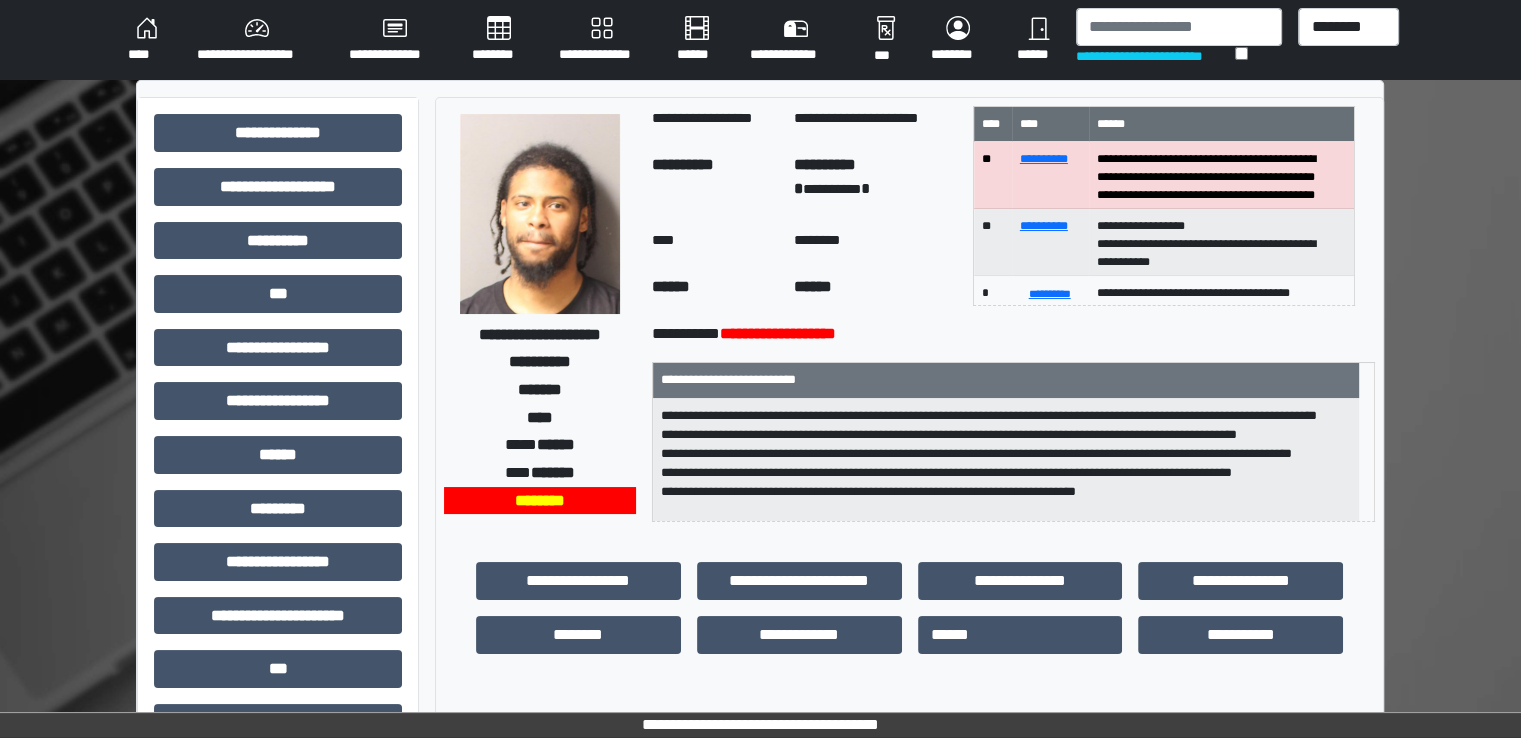click on "**********" at bounding box center (1006, 460) 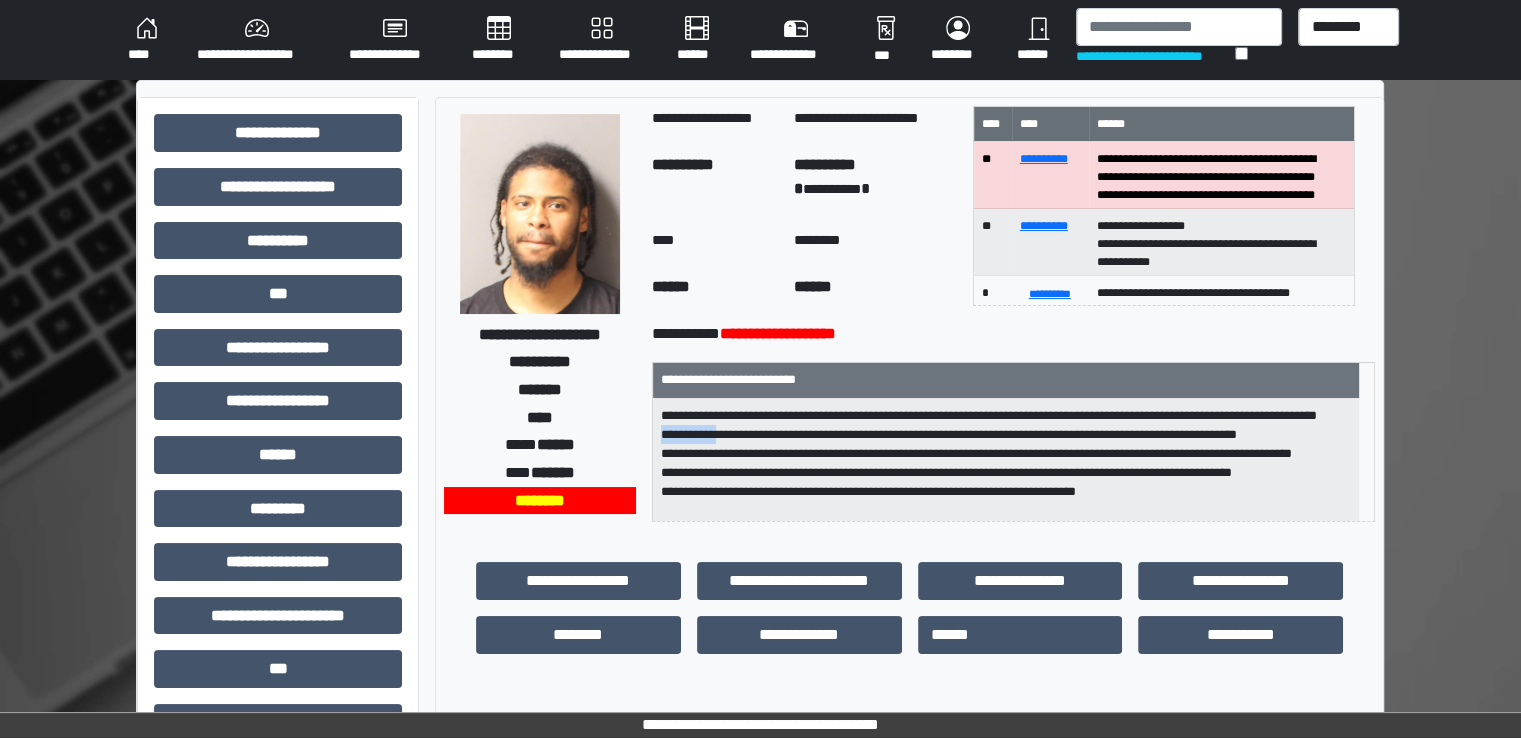 click on "**********" at bounding box center (1006, 460) 